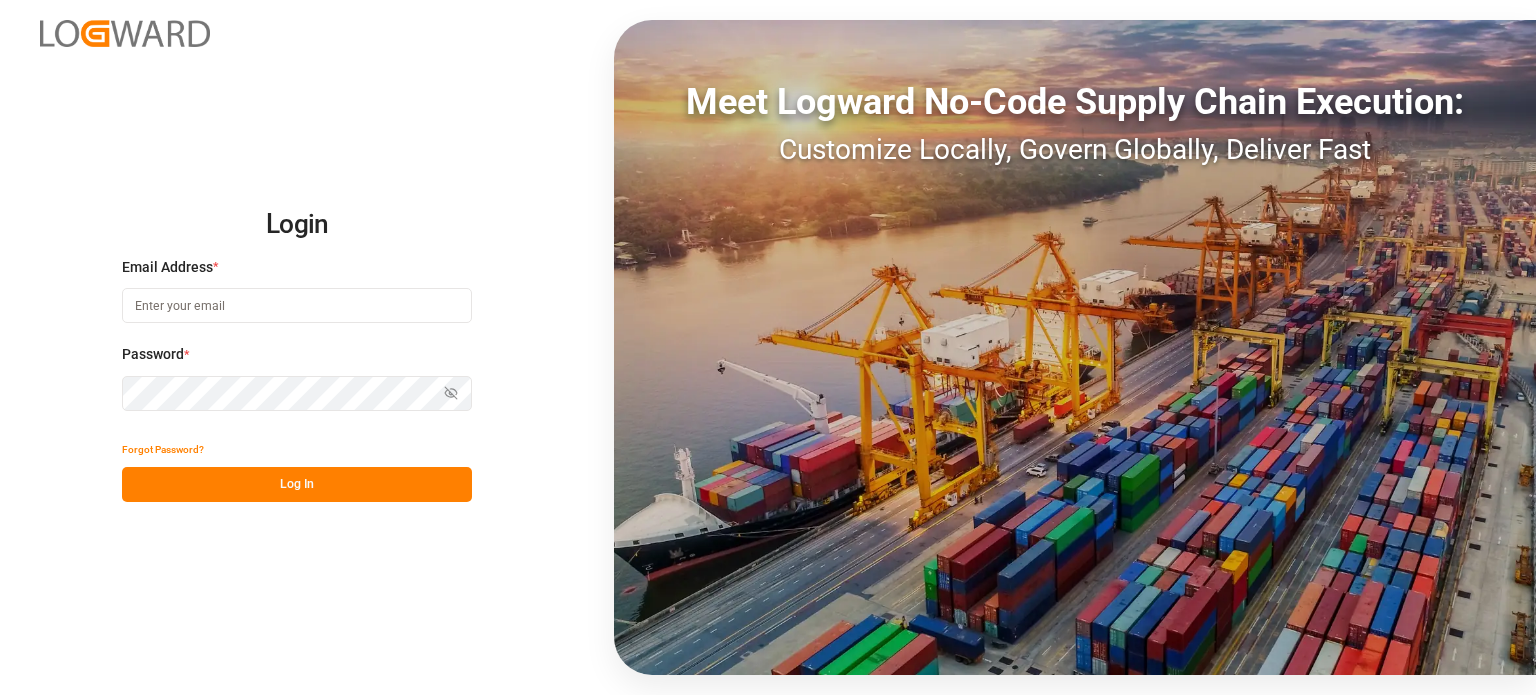 scroll, scrollTop: 0, scrollLeft: 0, axis: both 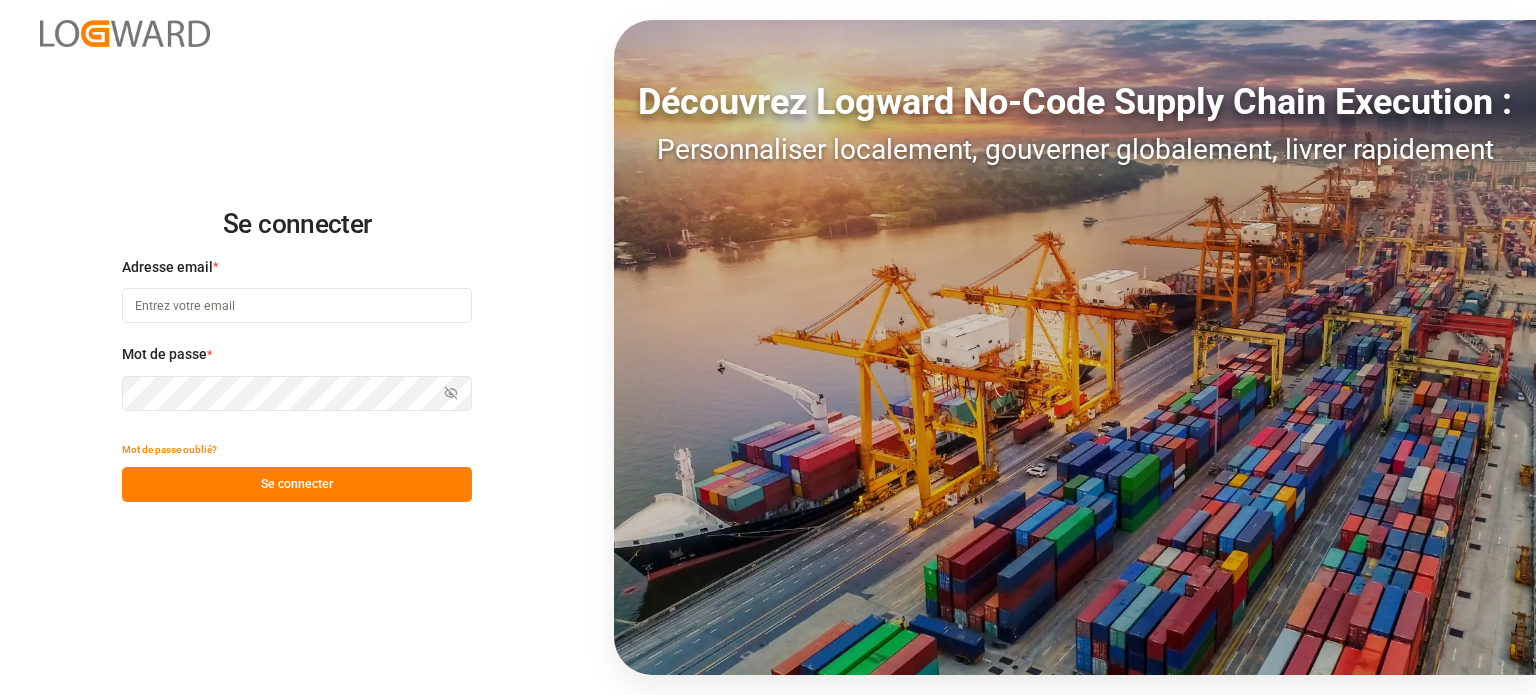 type on "wta.affretement@wta-group.fr" 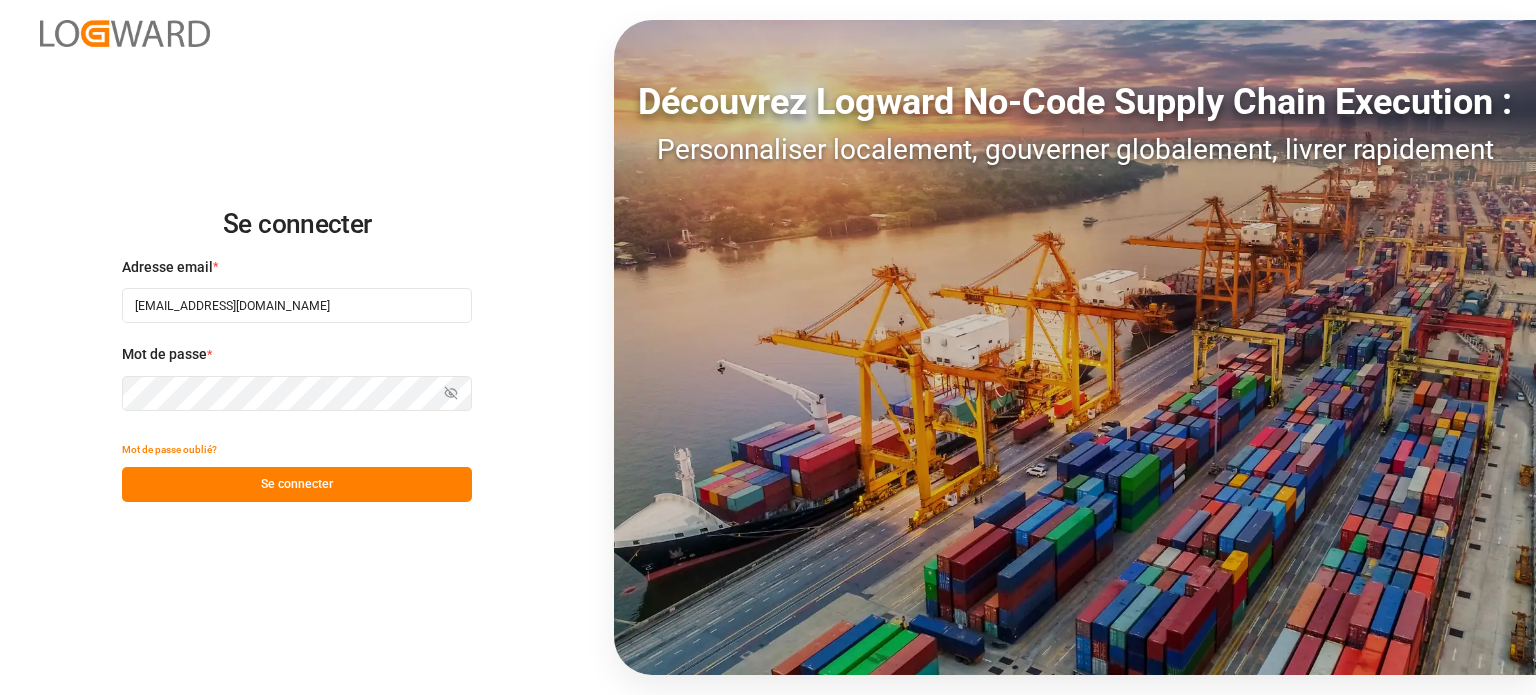 click on "Se connecter" at bounding box center (297, 484) 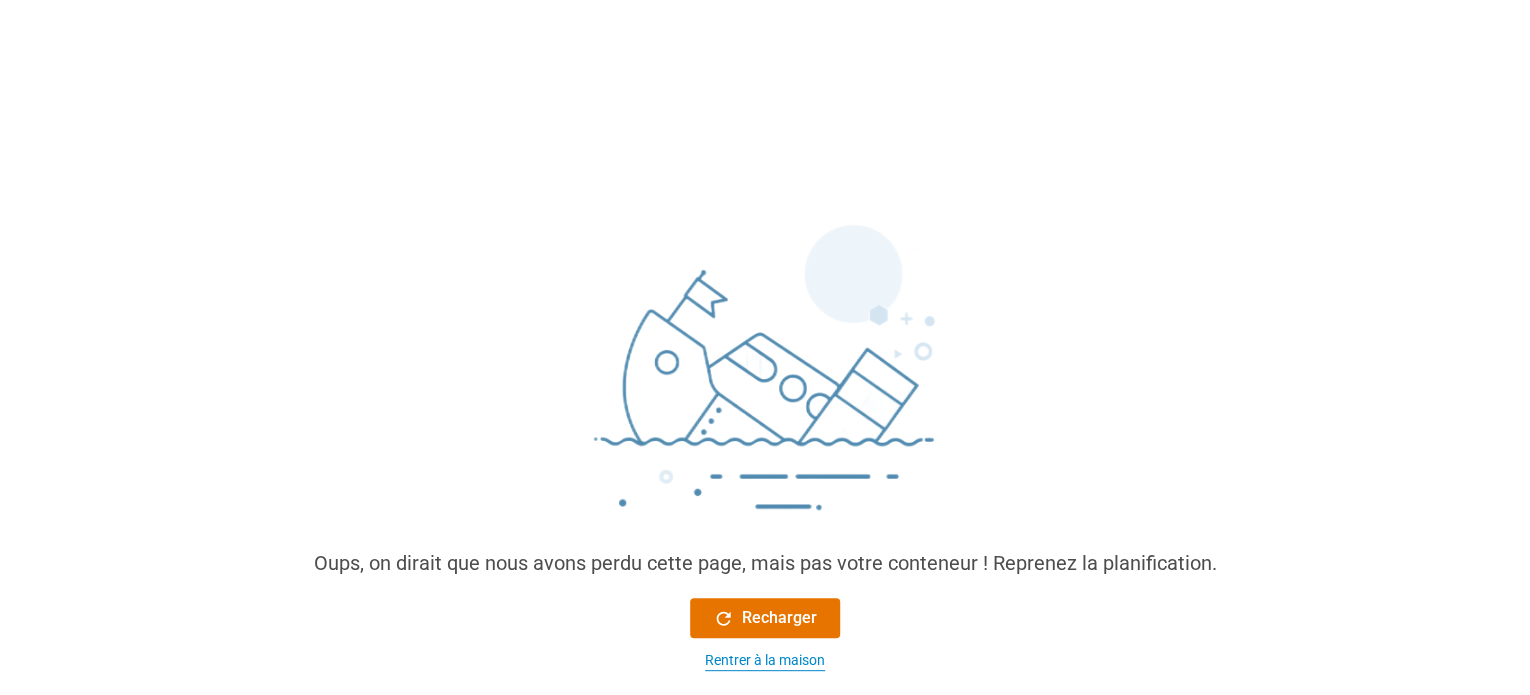 click on "Rentrer à la maison" at bounding box center (765, 660) 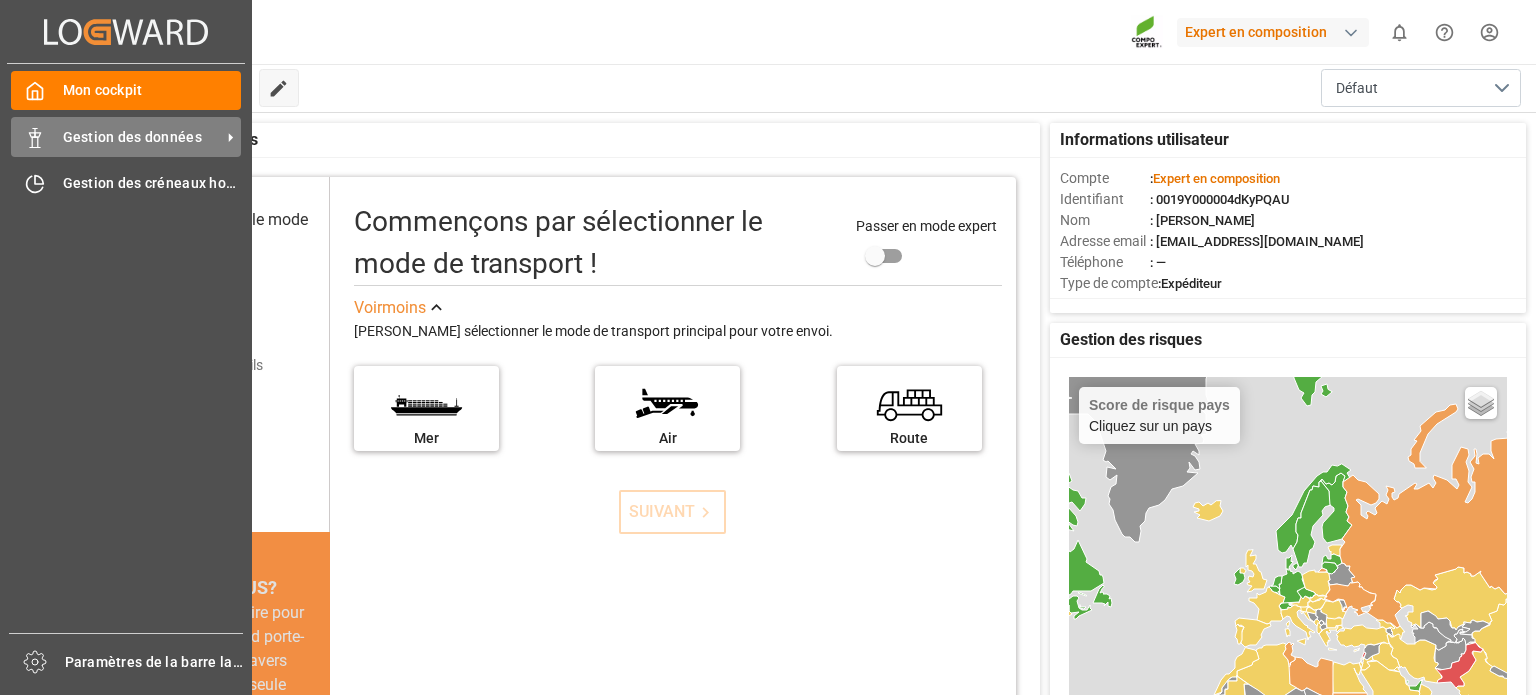 click on "Gestion des données" at bounding box center (142, 137) 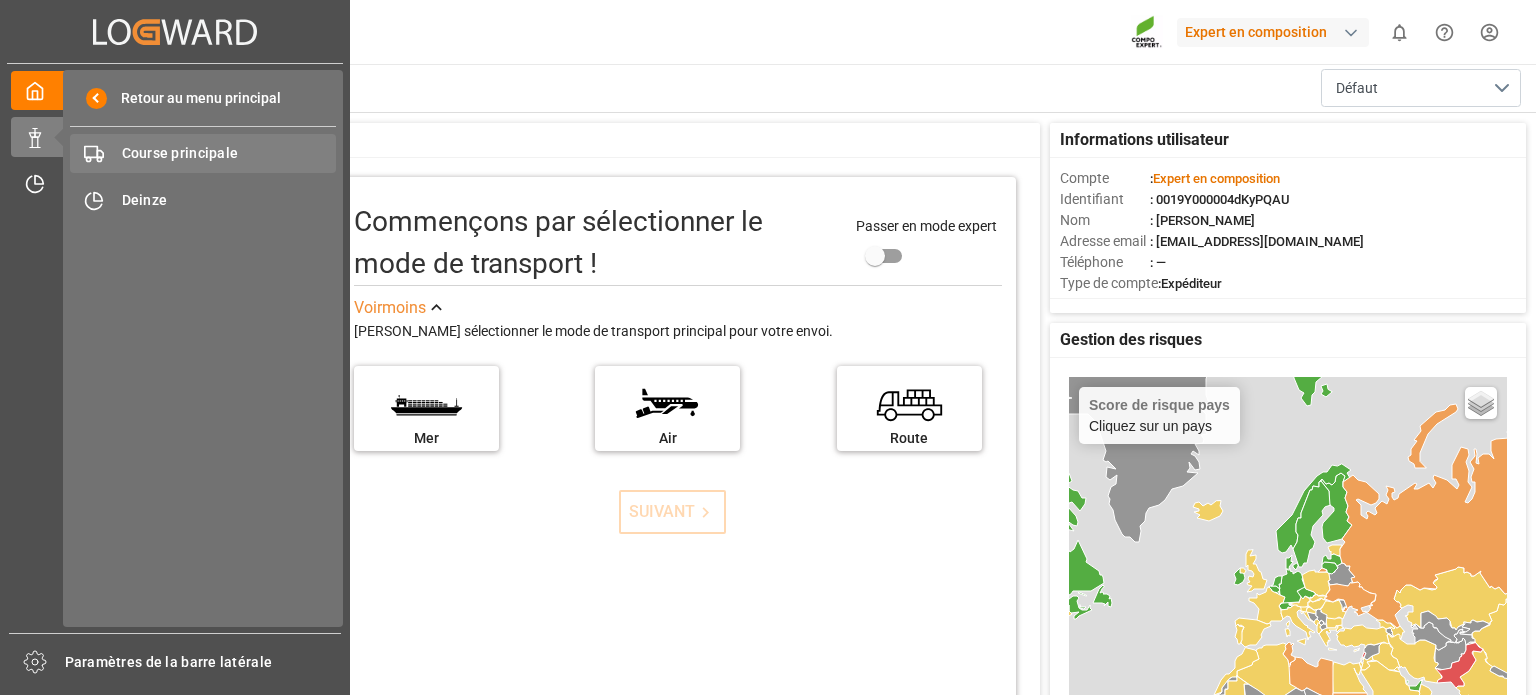click on "Course principale" at bounding box center [180, 153] 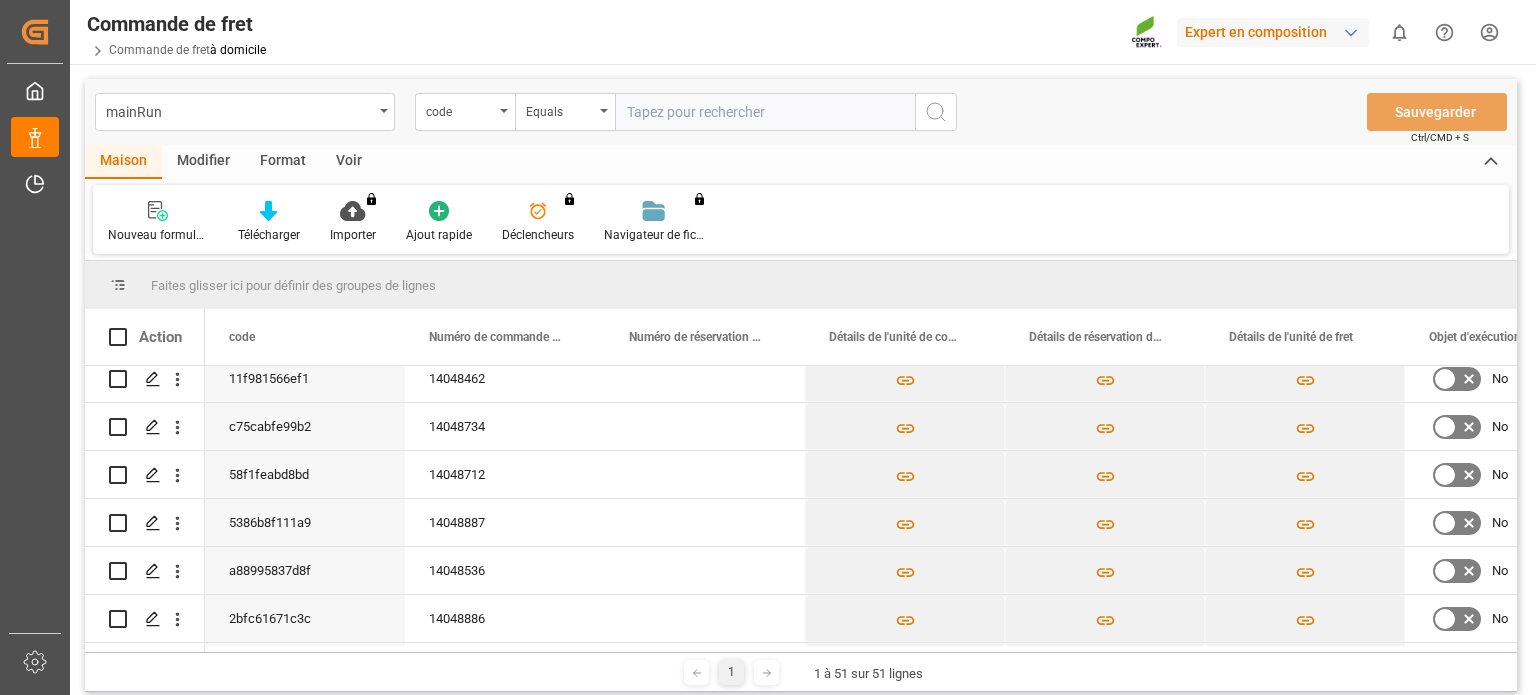 scroll, scrollTop: 121, scrollLeft: 0, axis: vertical 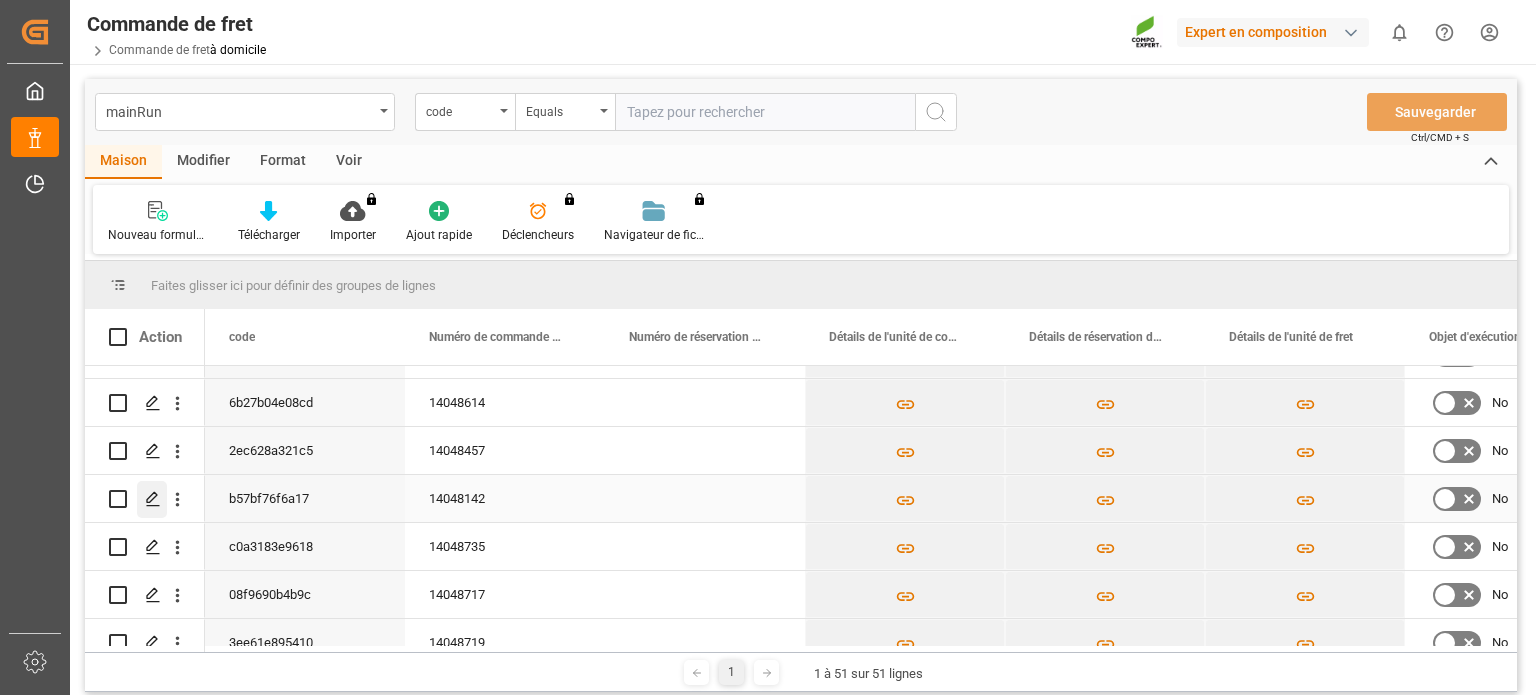 click 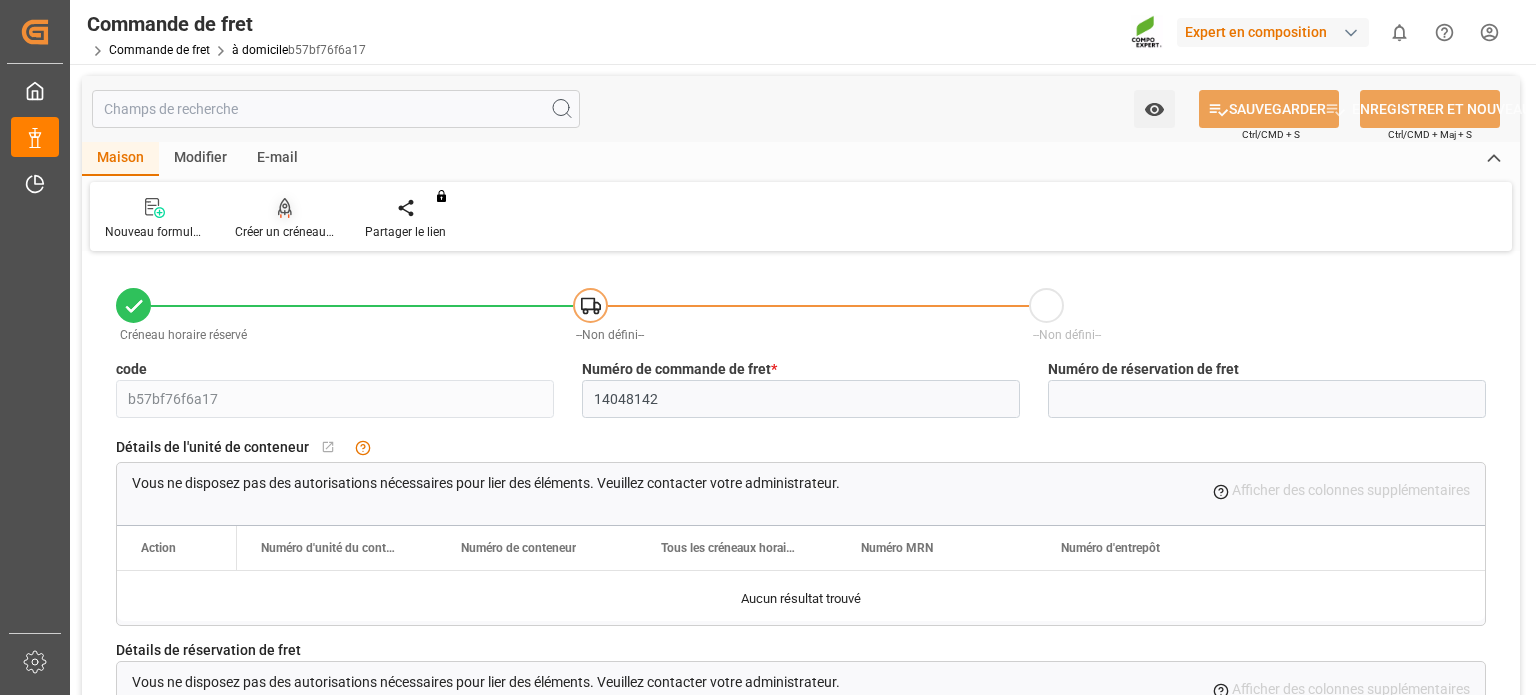 click 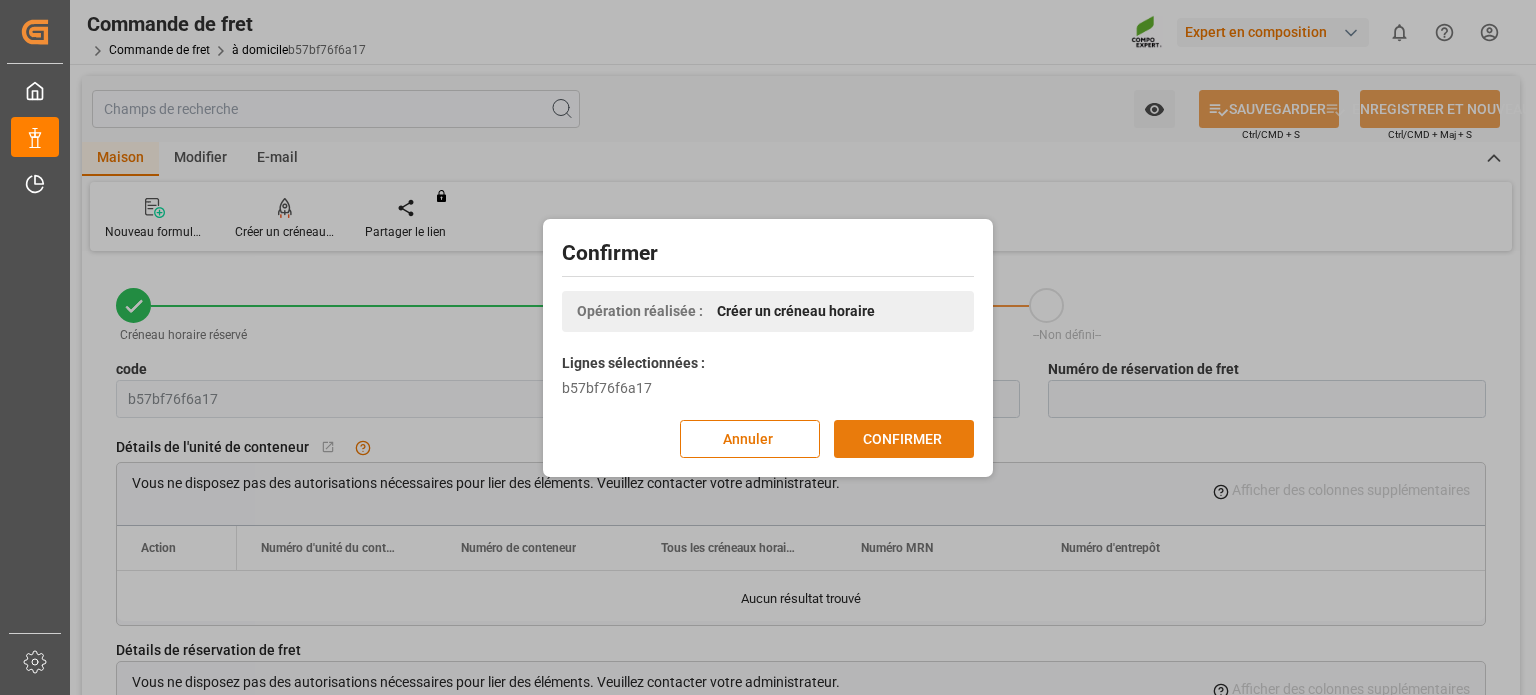 click on "CONFIRMER" at bounding box center (902, 438) 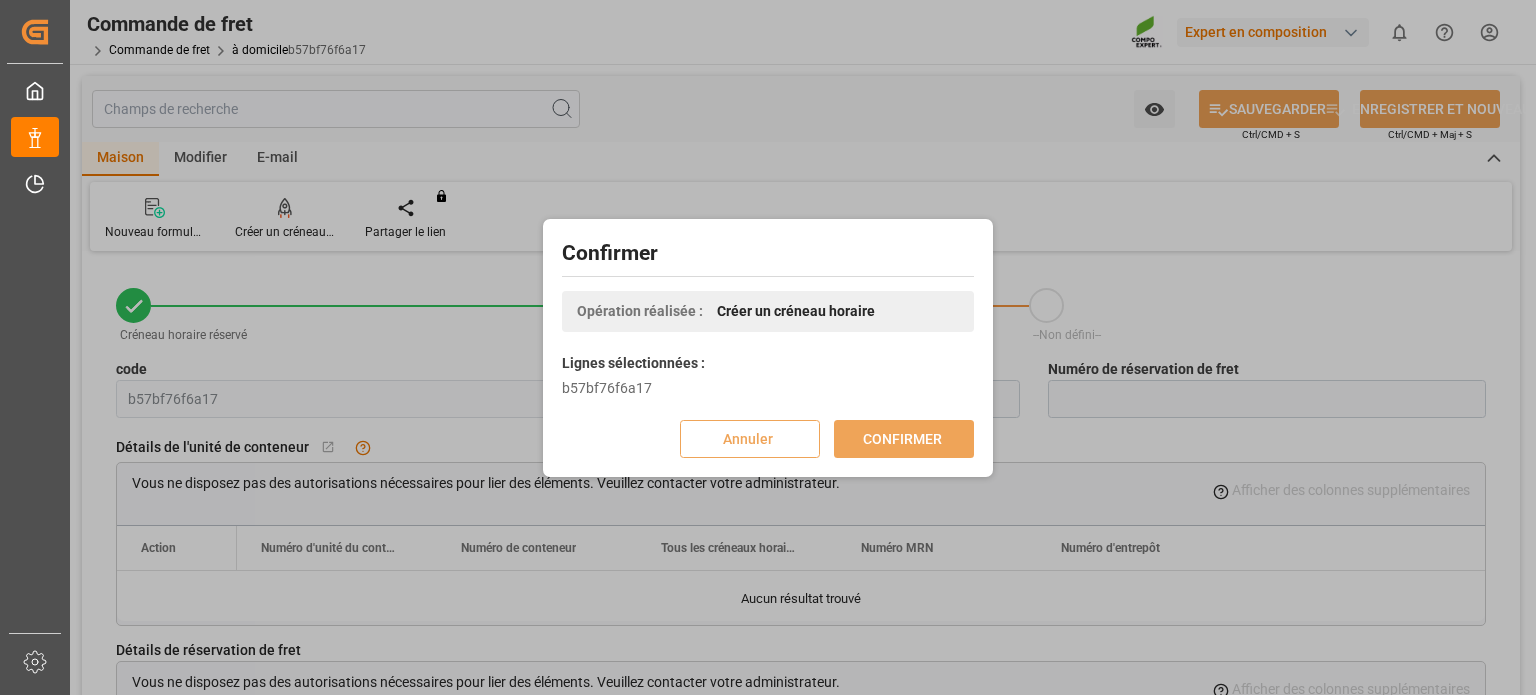 click on "Confirmer Opération réalisée :   Créer un créneau horaire Lignes sélectionnées : b57bf76f6a17 Annuler CONFIRMER" at bounding box center (768, 347) 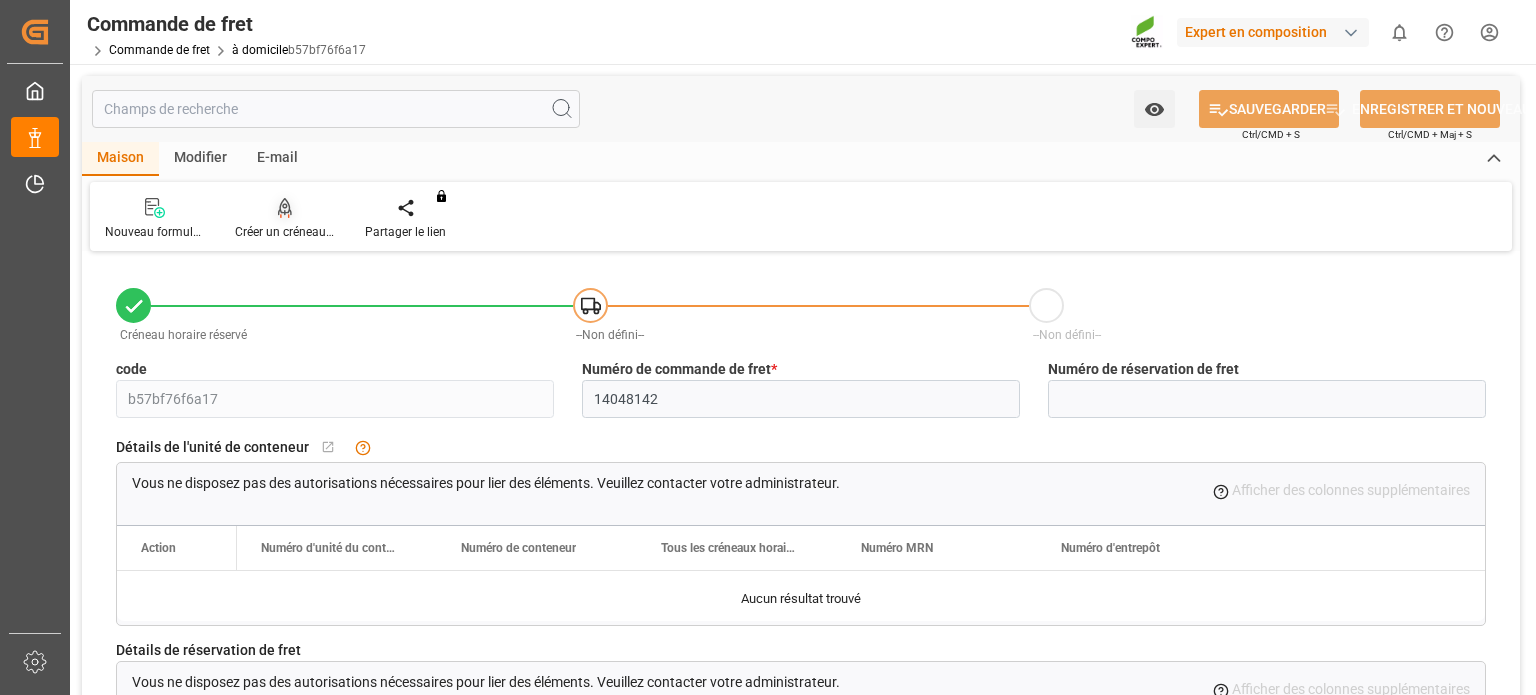 click on "Créer un créneau horaire" at bounding box center (301, 232) 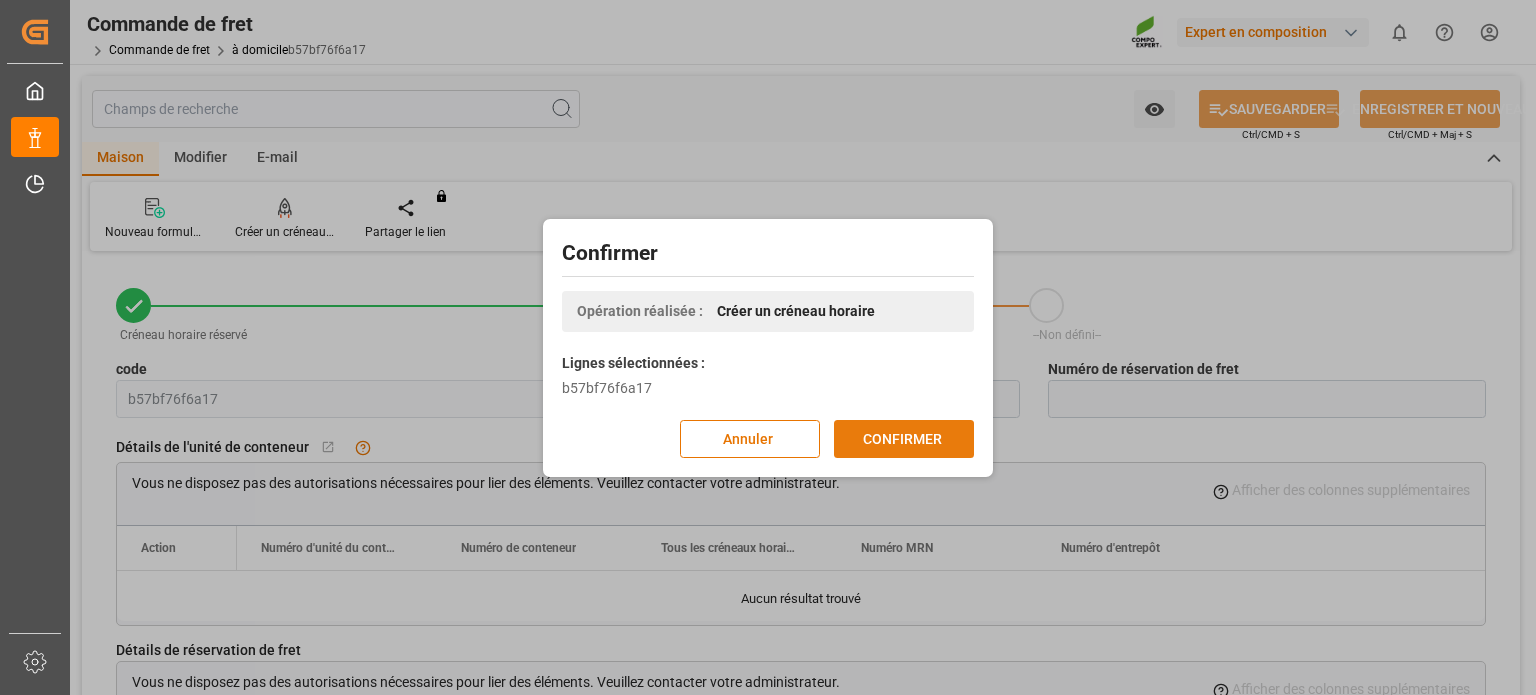 click on "CONFIRMER" at bounding box center (902, 438) 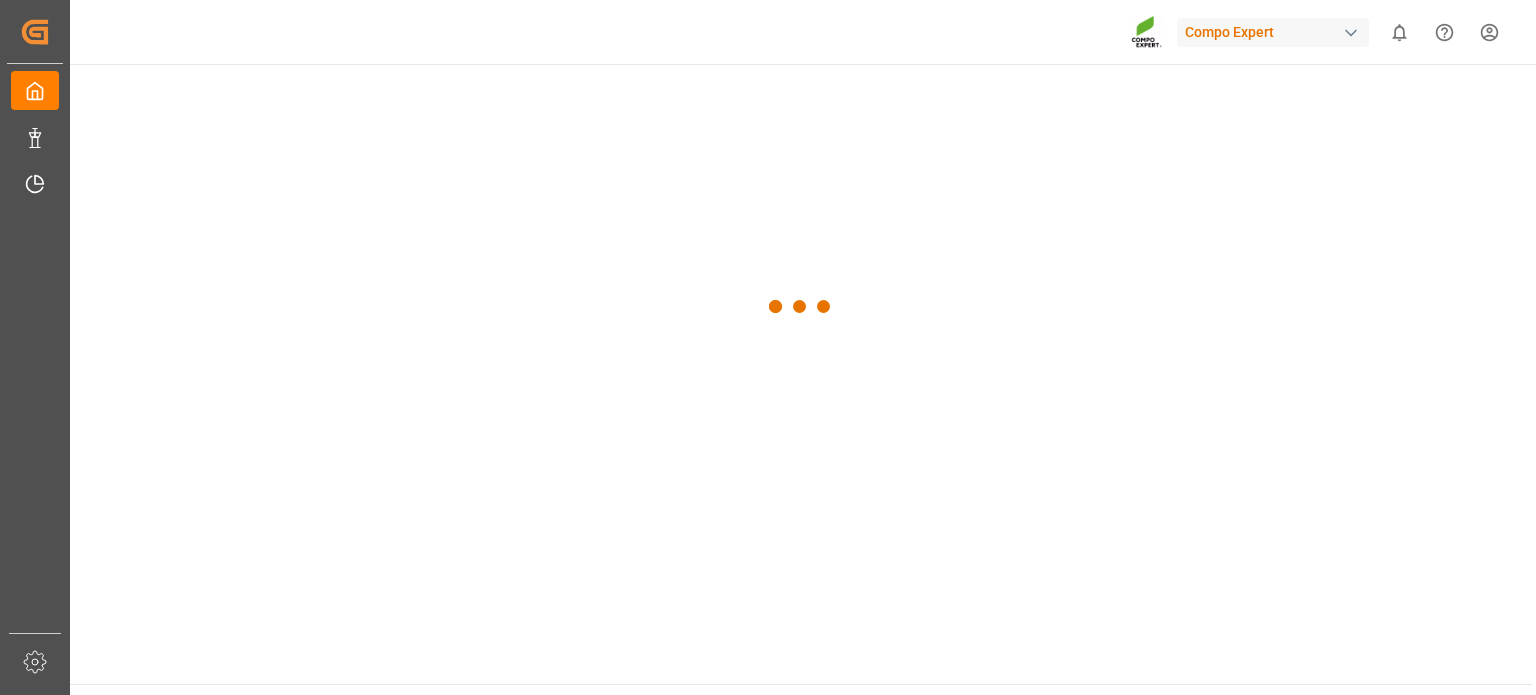scroll, scrollTop: 0, scrollLeft: 0, axis: both 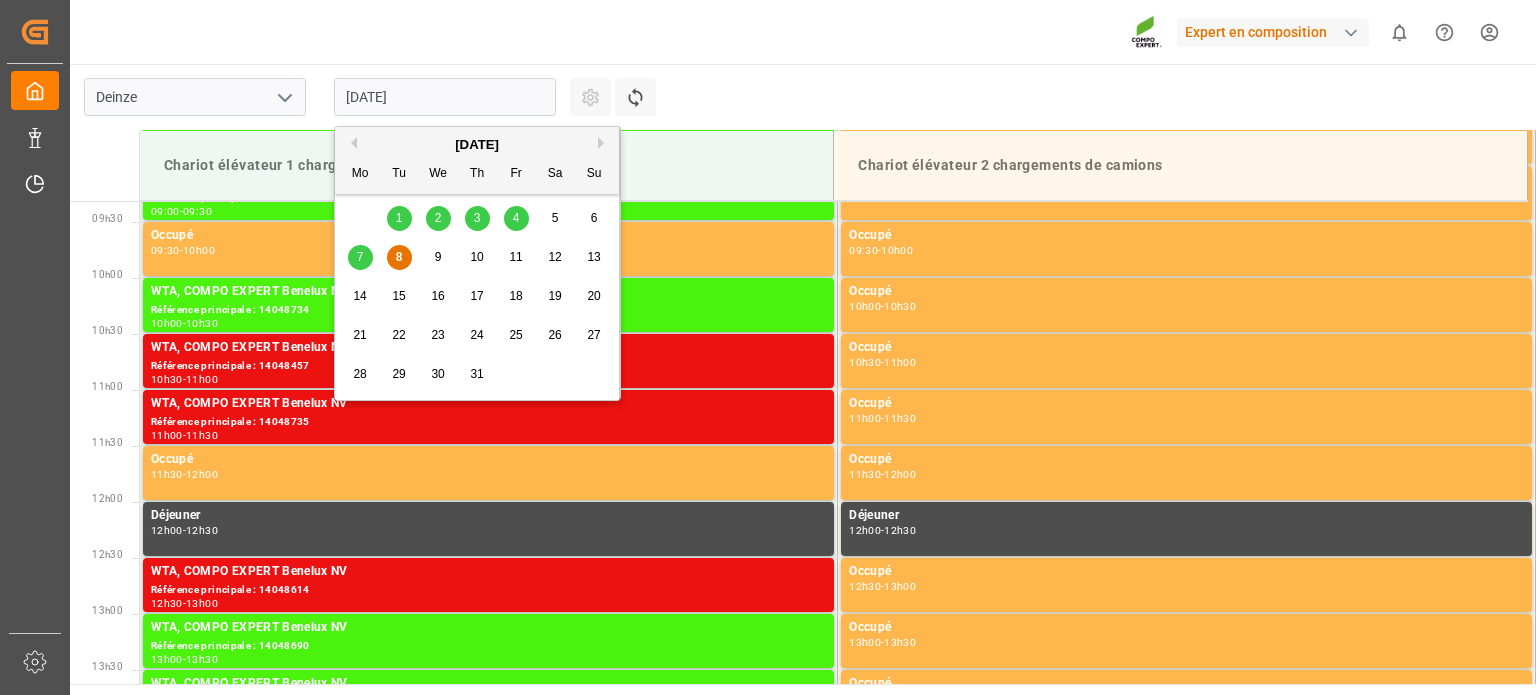 click on "[DATE]" at bounding box center (445, 97) 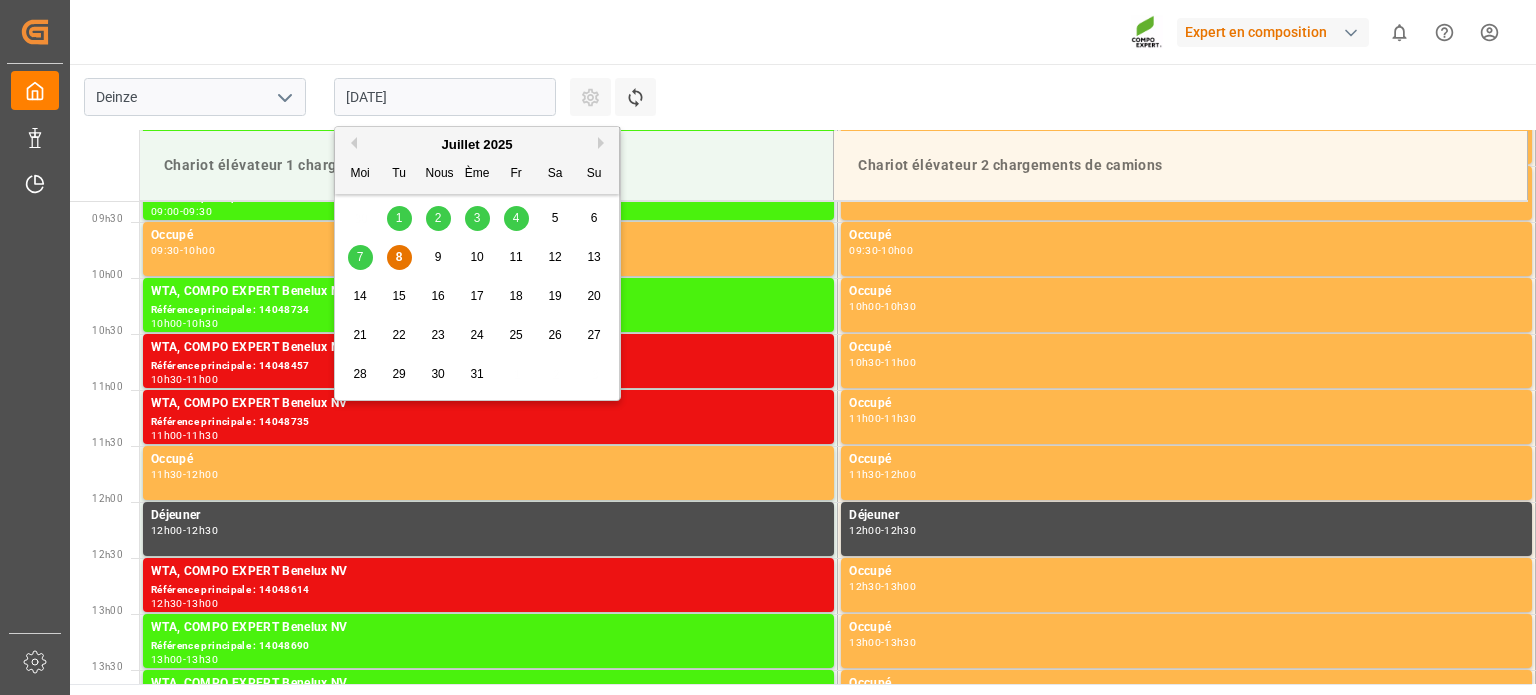 click on "10" at bounding box center [476, 257] 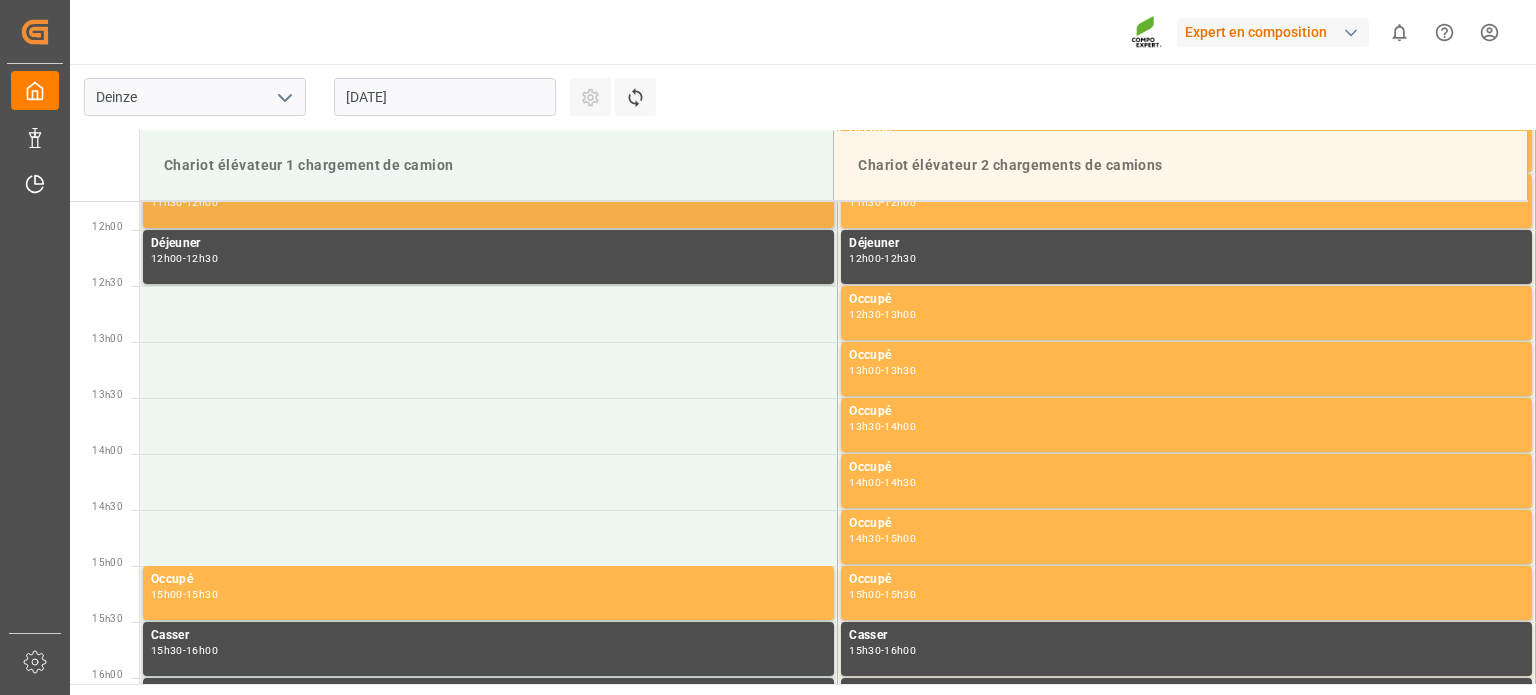 scroll, scrollTop: 1143, scrollLeft: 0, axis: vertical 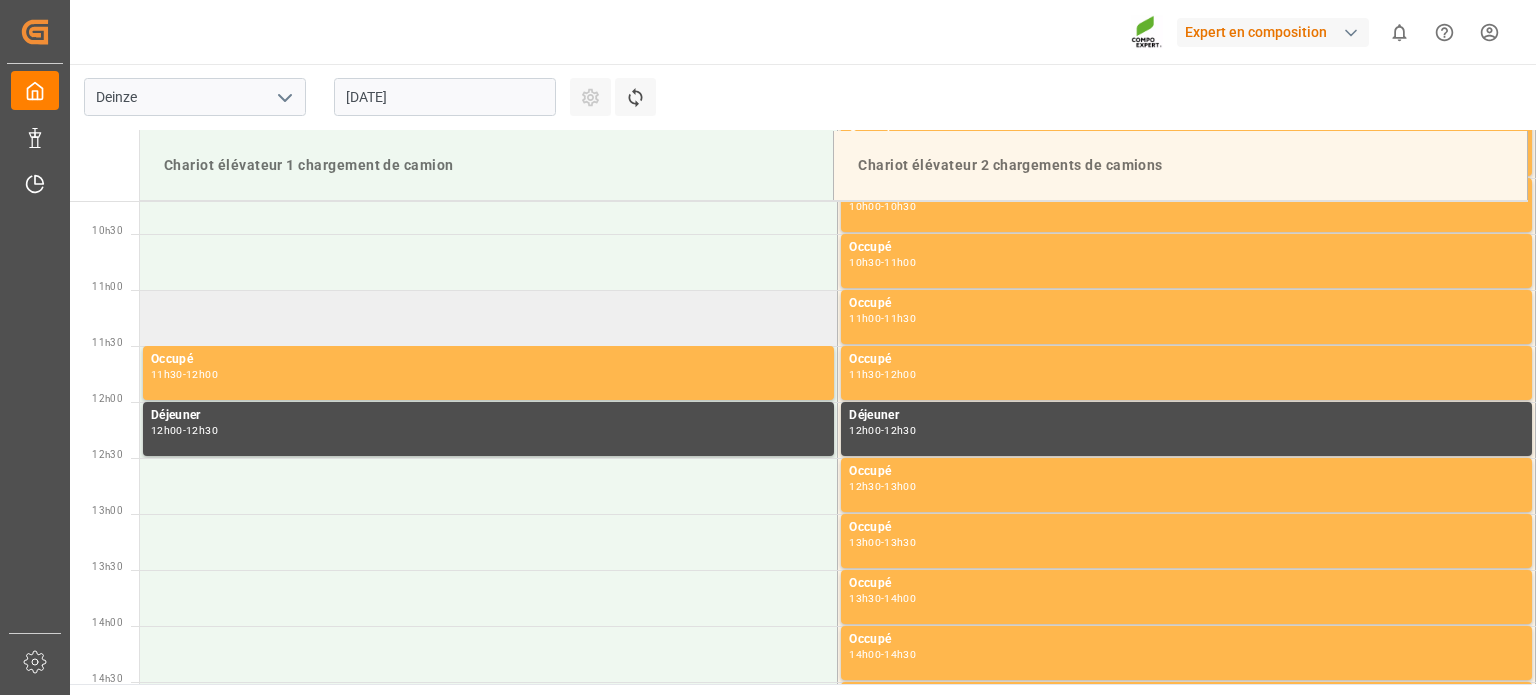 click at bounding box center (489, 318) 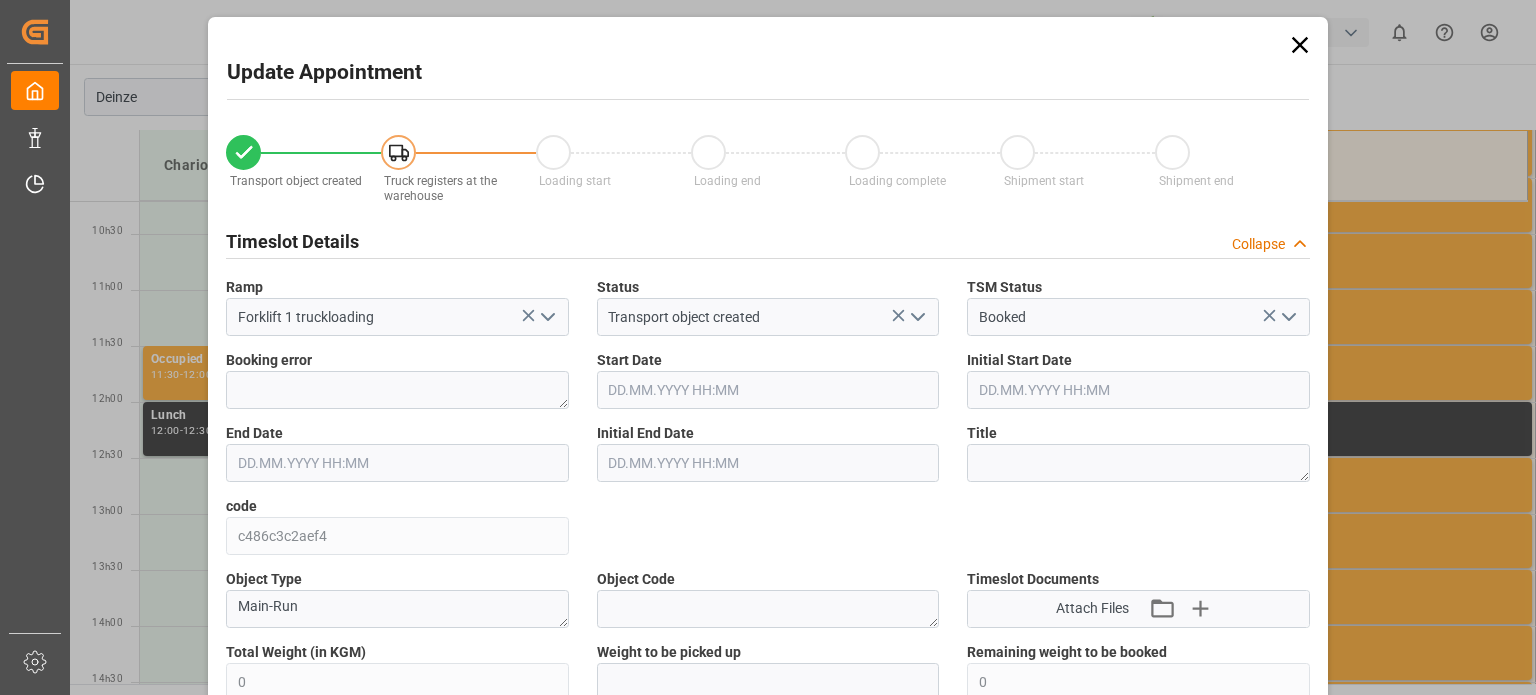 type on "0" 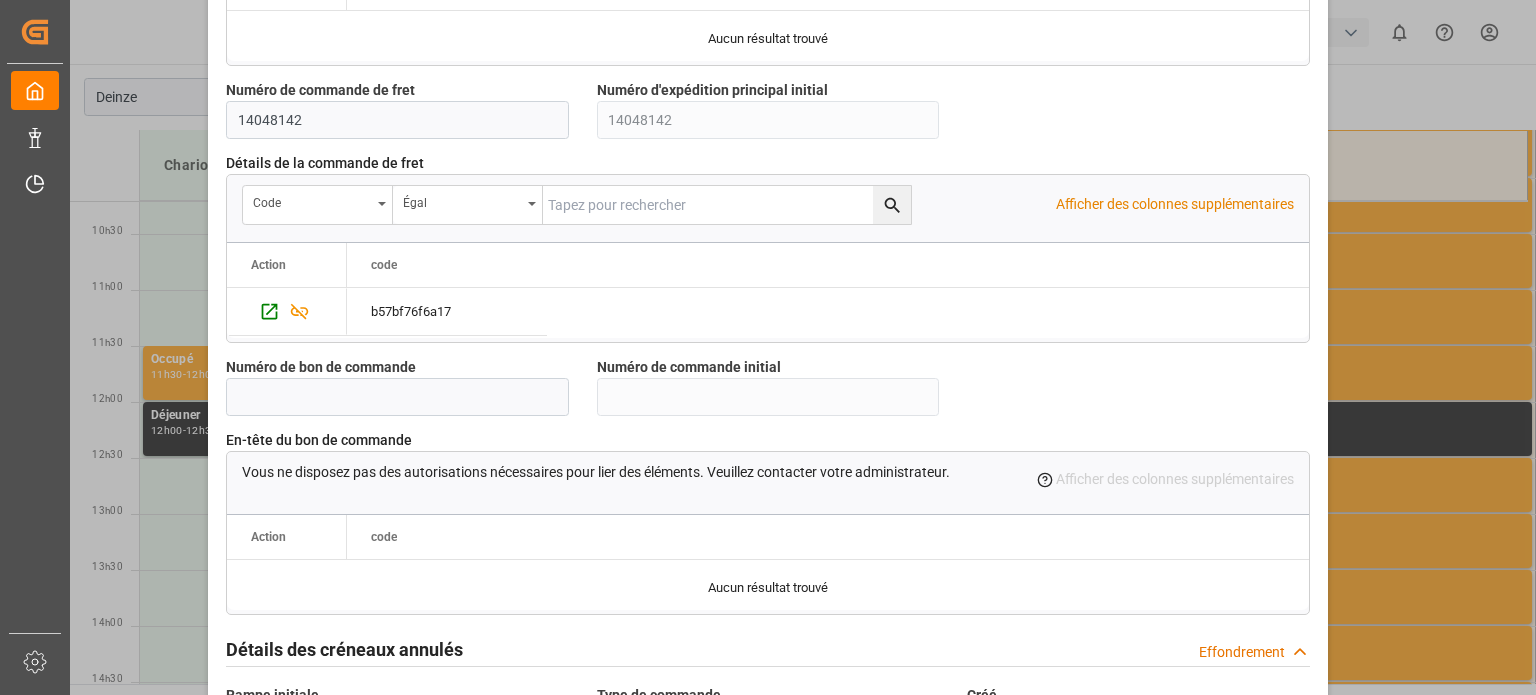 scroll, scrollTop: 1936, scrollLeft: 0, axis: vertical 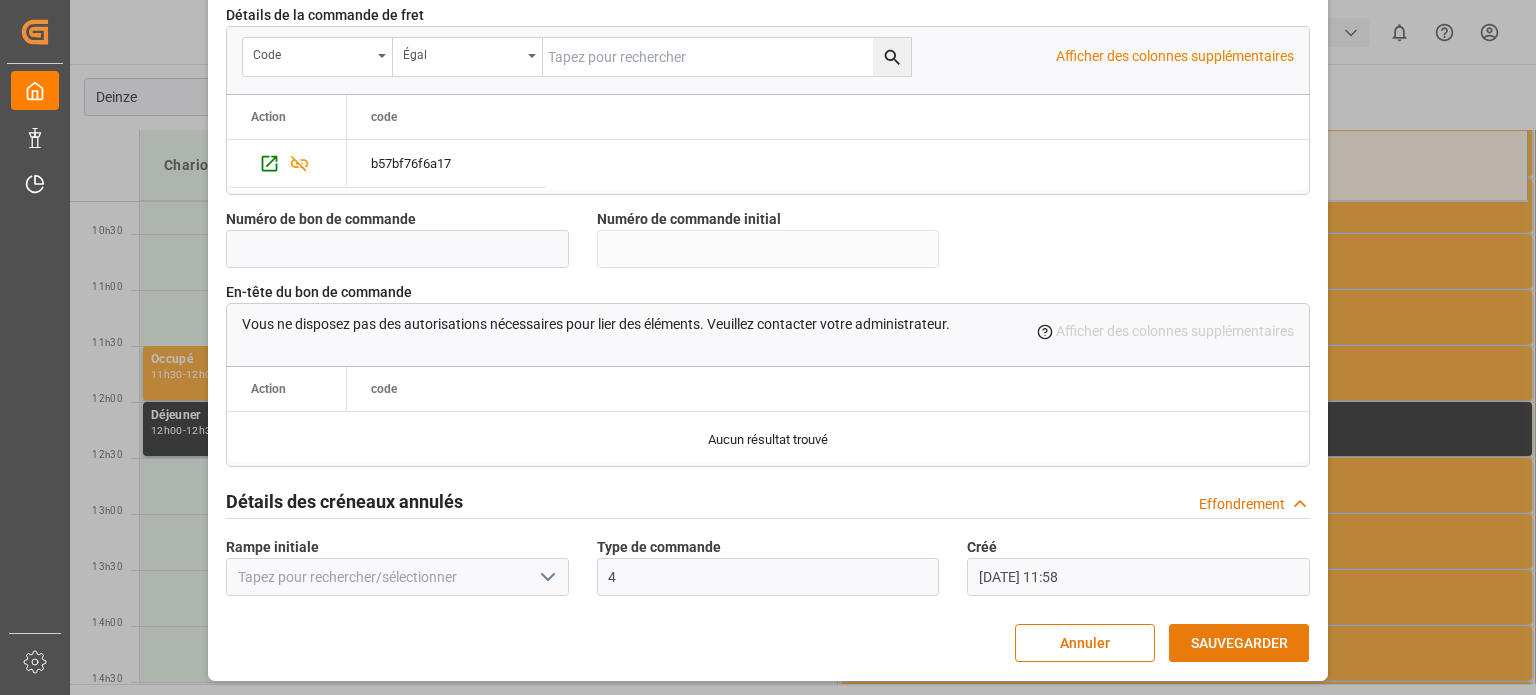 click on "SAUVEGARDER" at bounding box center (1239, 643) 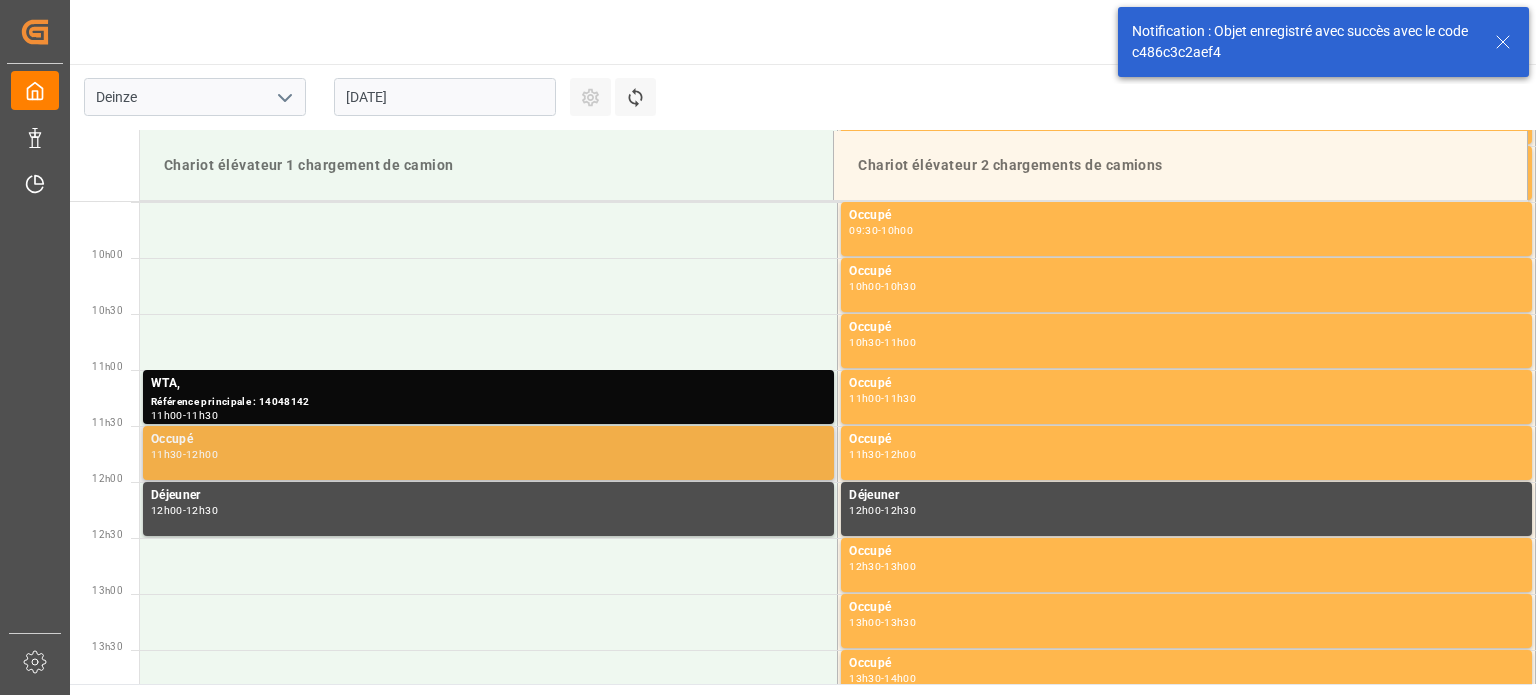 scroll, scrollTop: 1107, scrollLeft: 0, axis: vertical 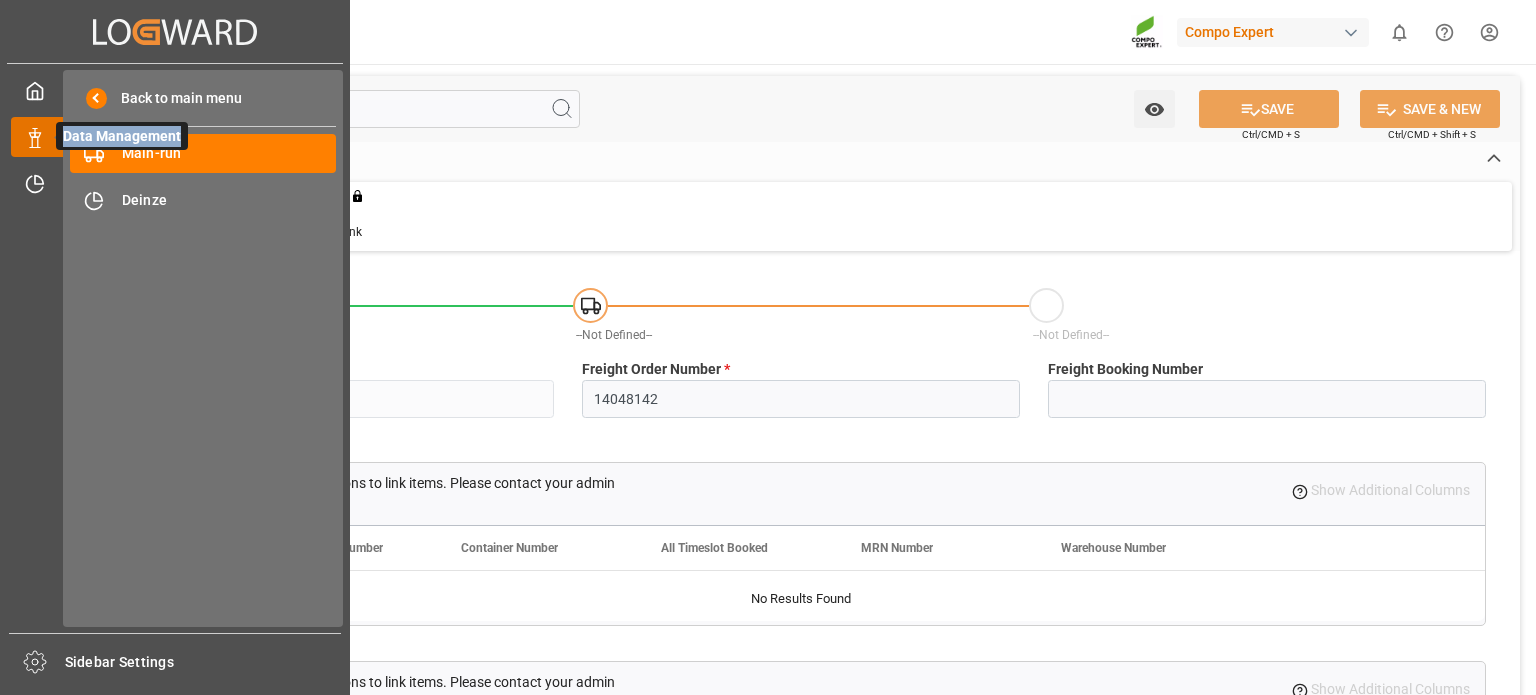 click on "Data Management Data Management" at bounding box center [175, 136] 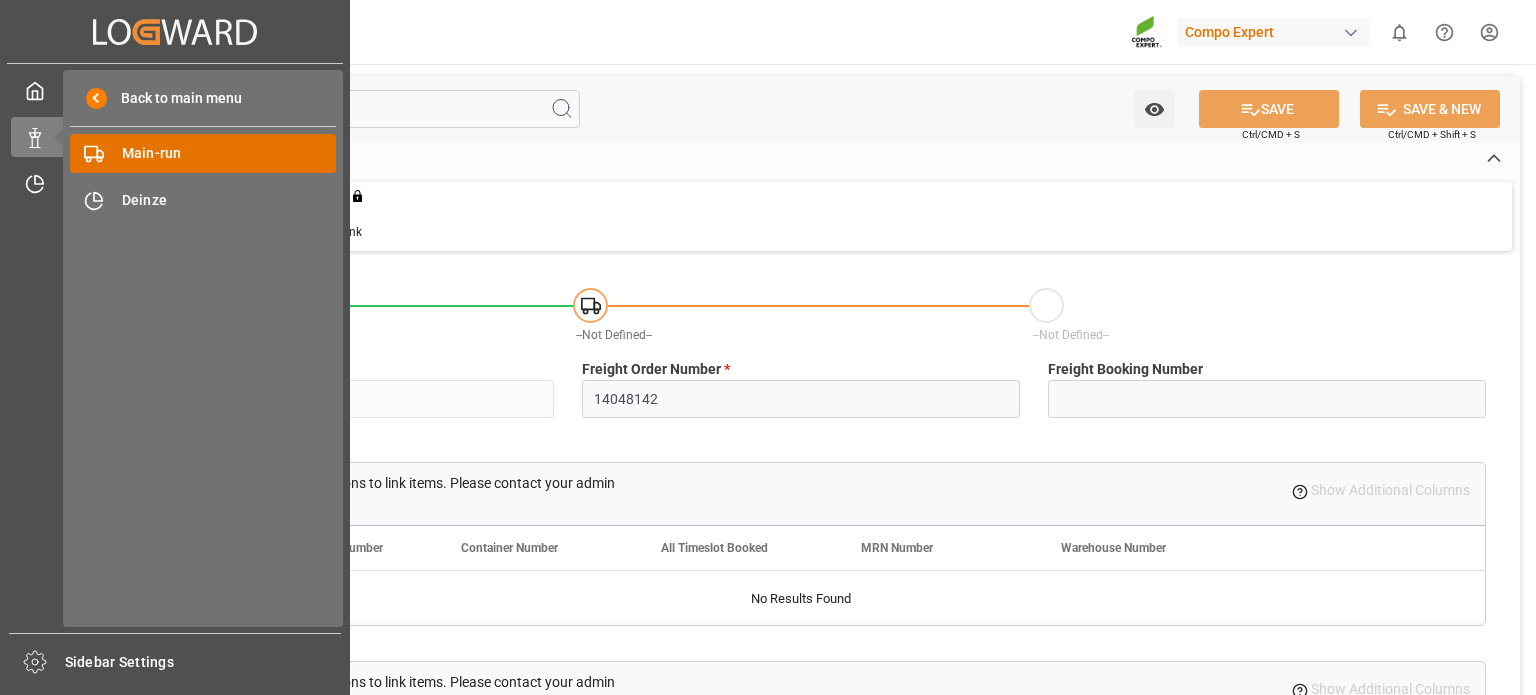 click on "Main-run" at bounding box center (229, 153) 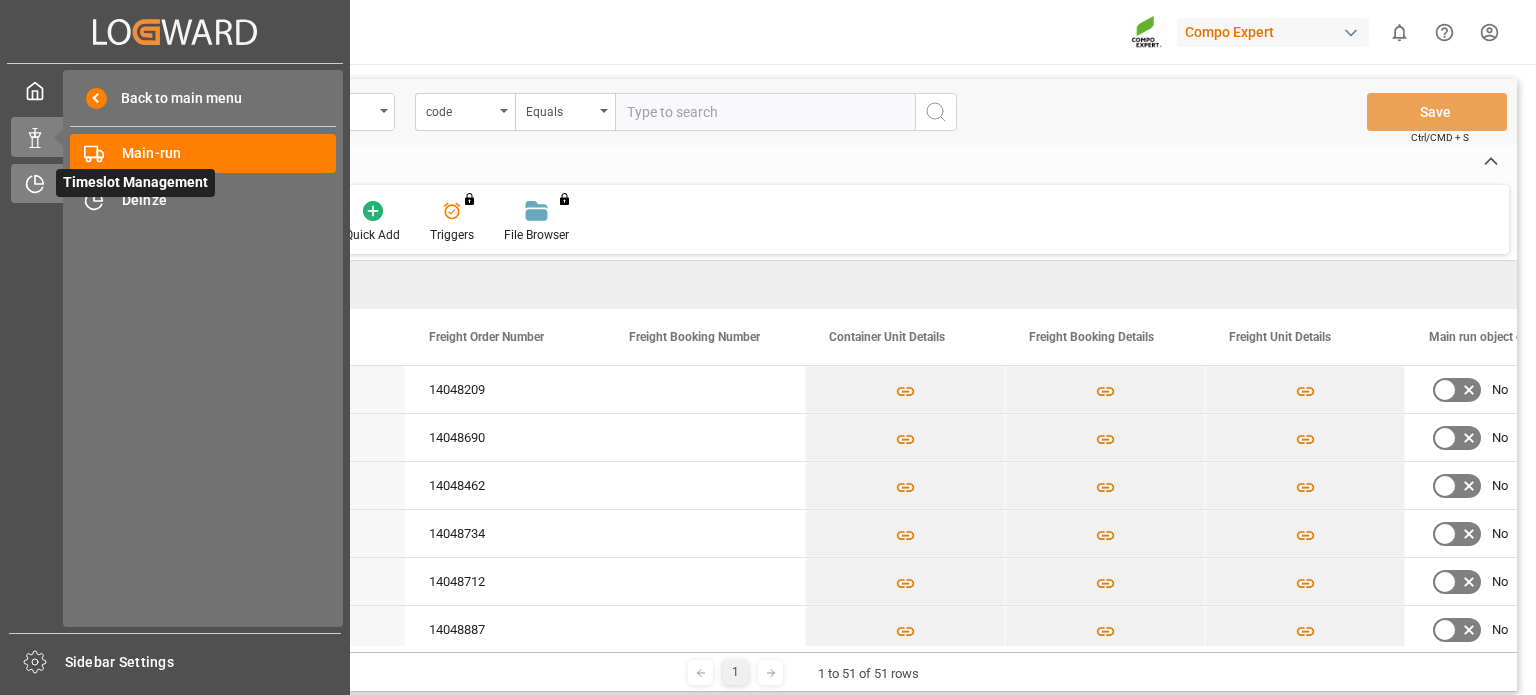 click 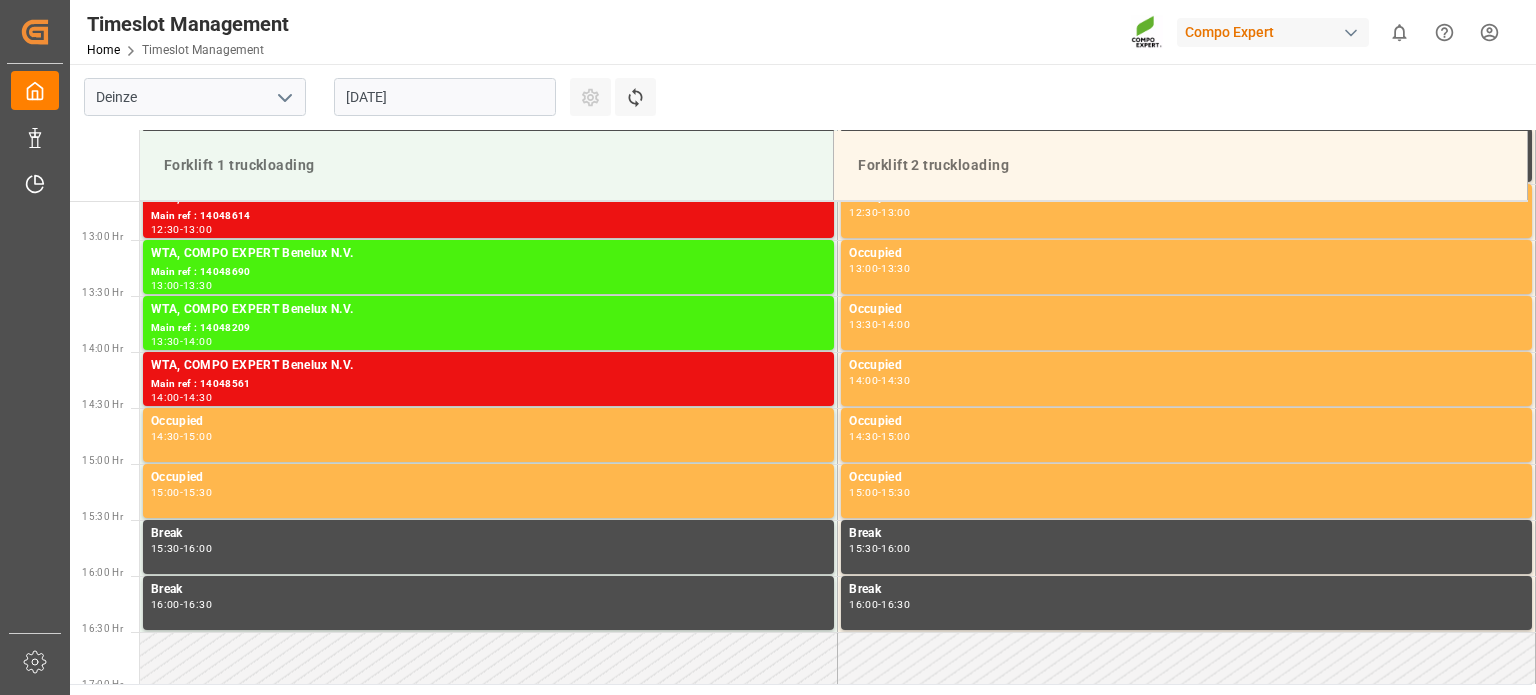 scroll, scrollTop: 1443, scrollLeft: 0, axis: vertical 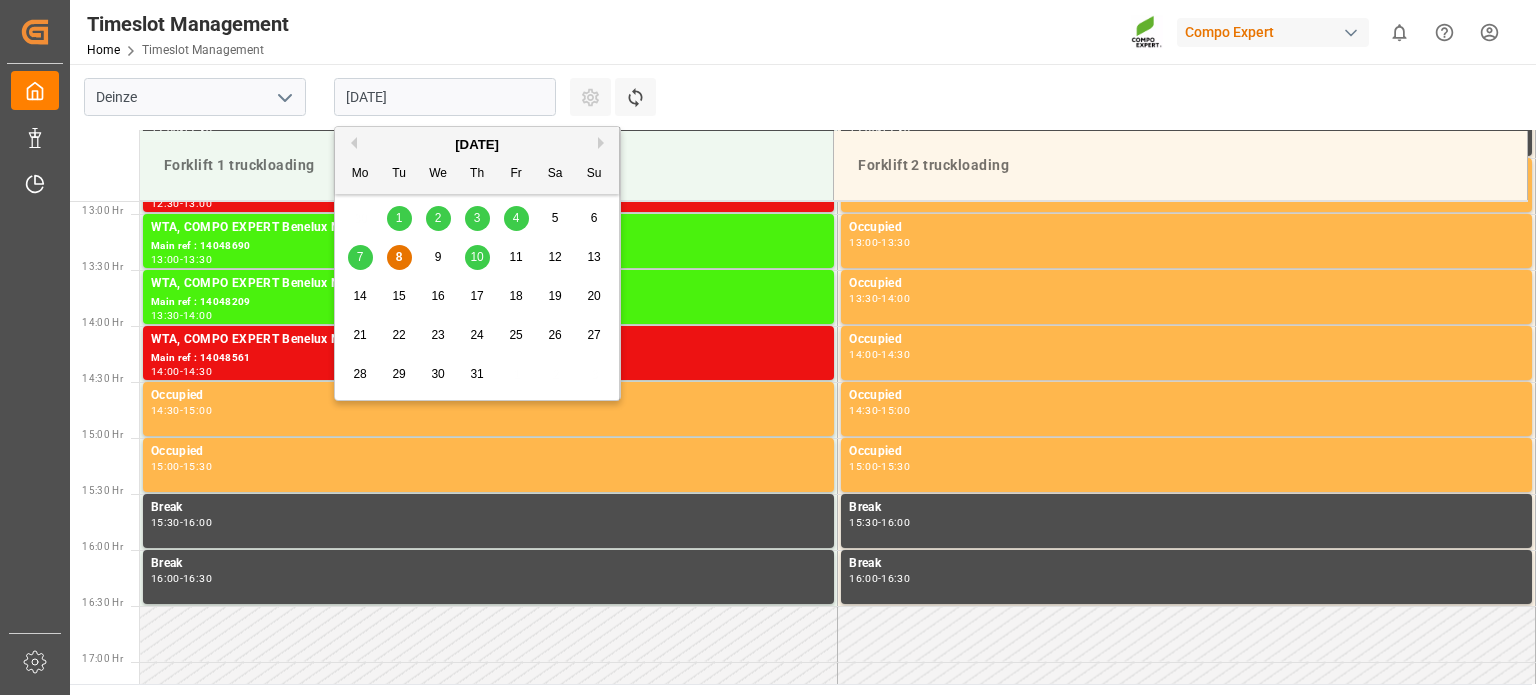 click on "[DATE]" at bounding box center (445, 97) 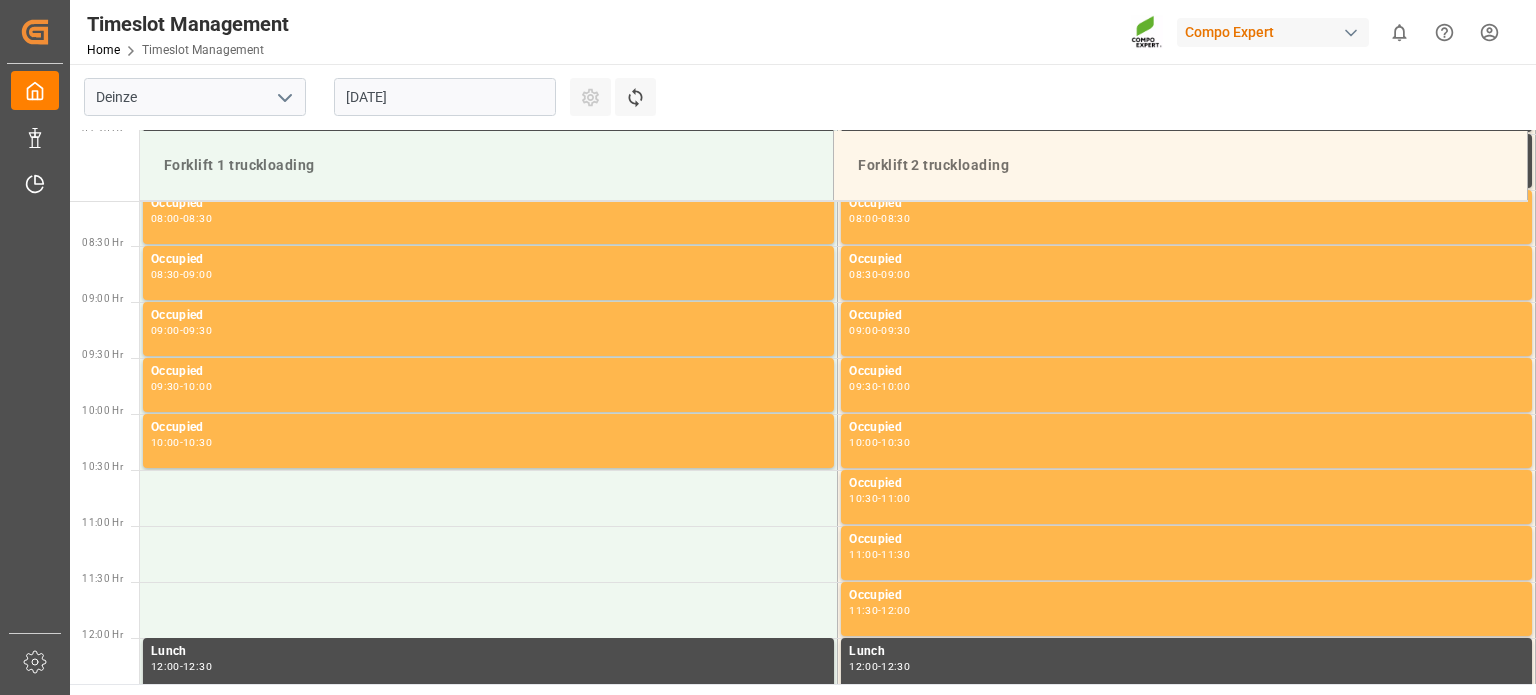 scroll, scrollTop: 1007, scrollLeft: 0, axis: vertical 